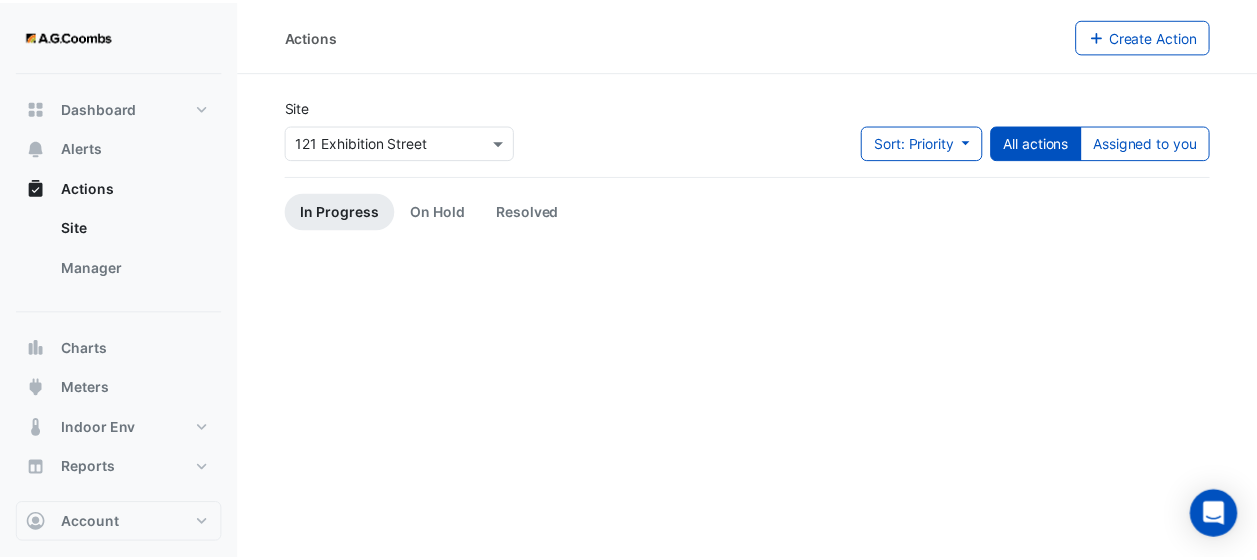 scroll, scrollTop: 0, scrollLeft: 0, axis: both 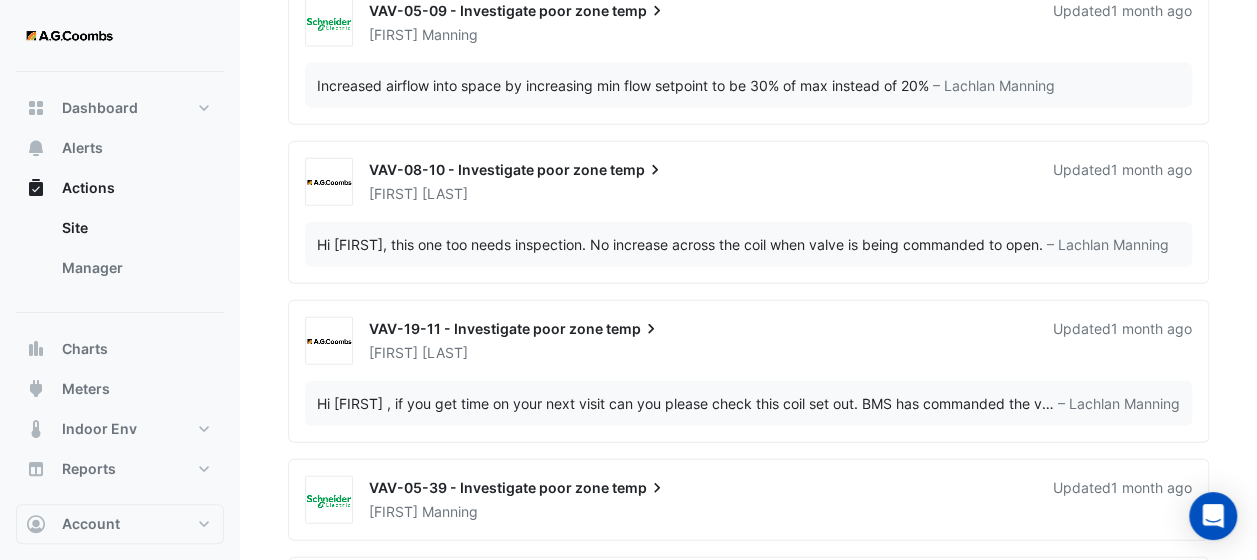 click on "Hi [FIRST] , if you get time on your next visit can you please check this coil set out. BMS has commanded the valve to open but there's no increase in supply air temp across the VAV.
…
– [FIRST] [LAST]" at bounding box center [748, 403] 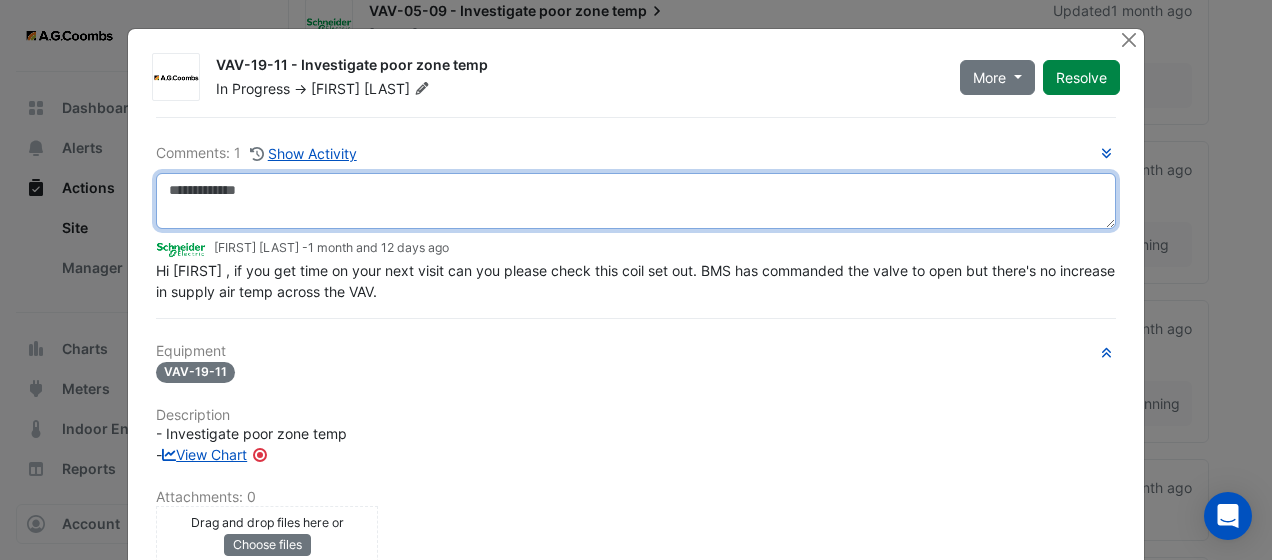 click at bounding box center [636, 201] 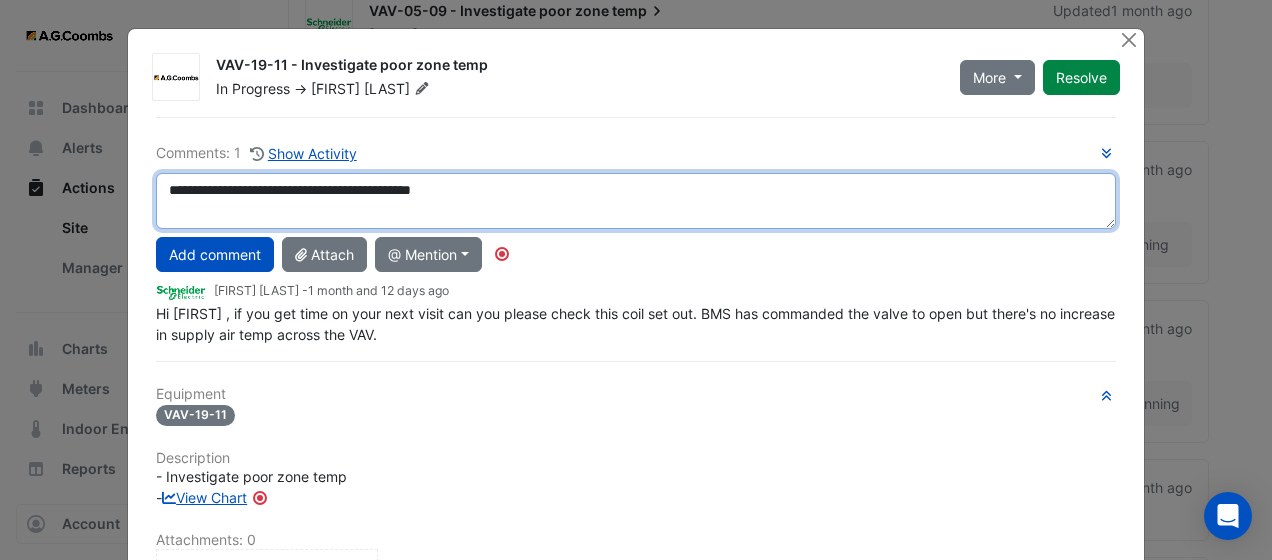 click on "**********" at bounding box center [636, 201] 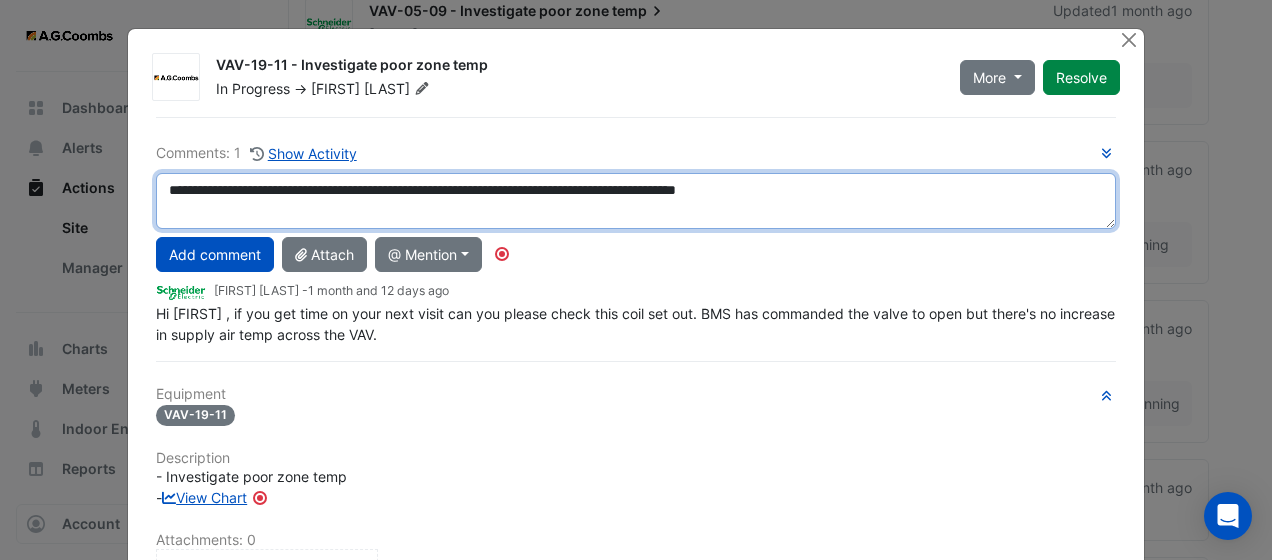 drag, startPoint x: 655, startPoint y: 199, endPoint x: 663, endPoint y: 191, distance: 11.313708 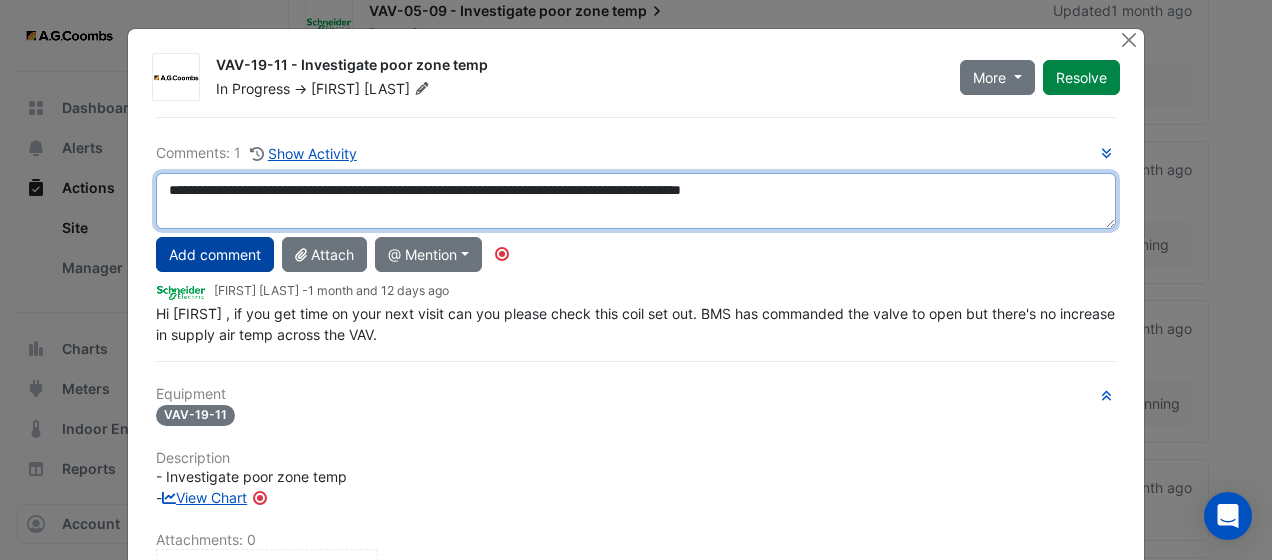 type on "**********" 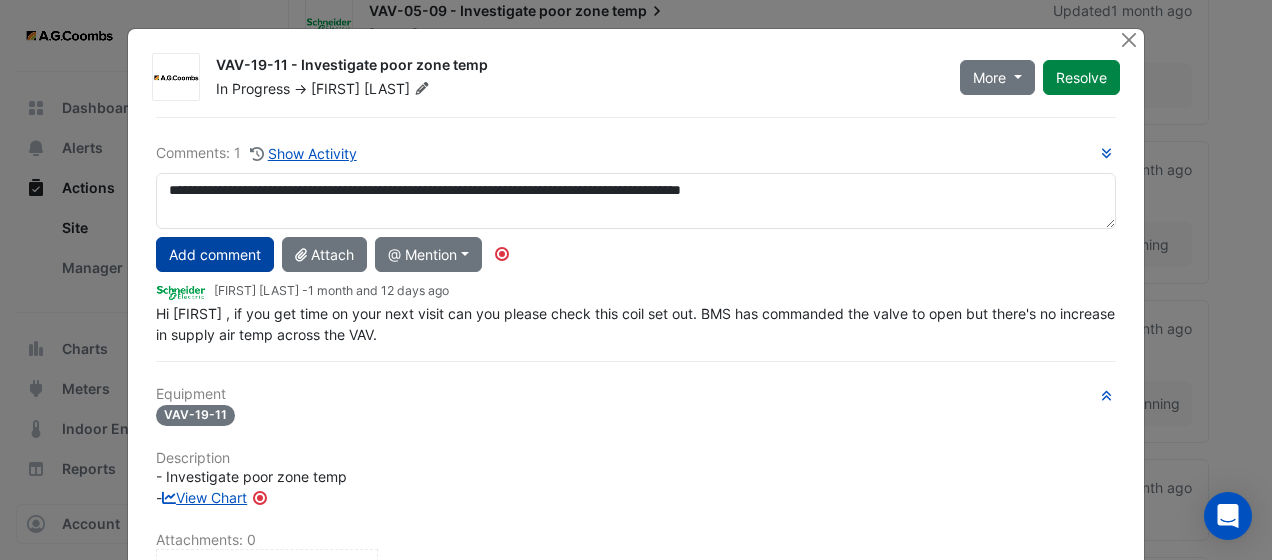 click on "Add comment" 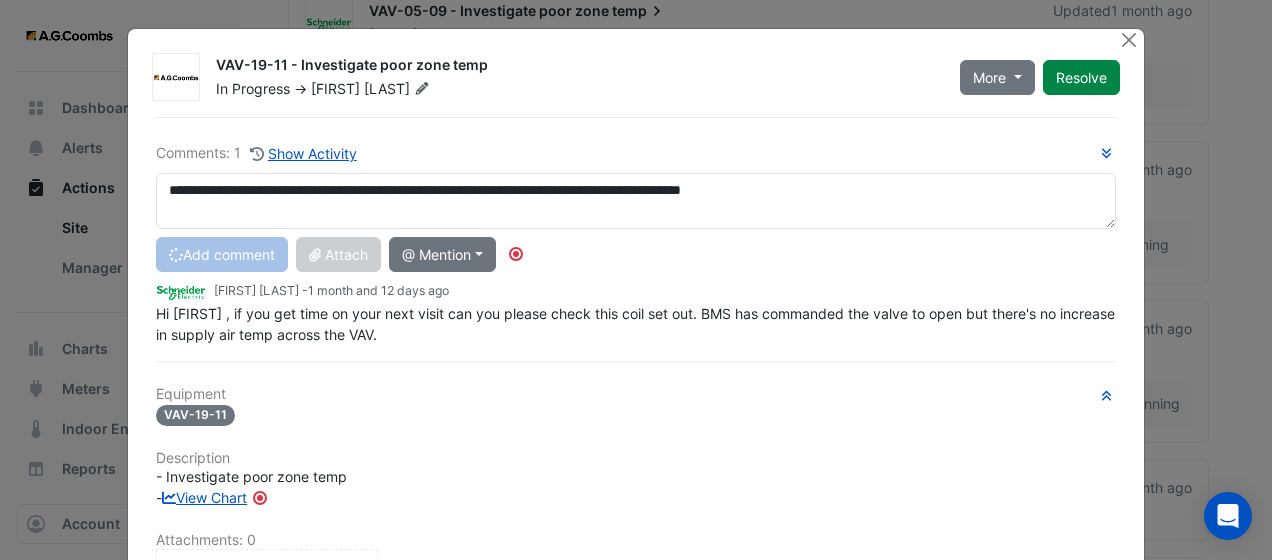 type 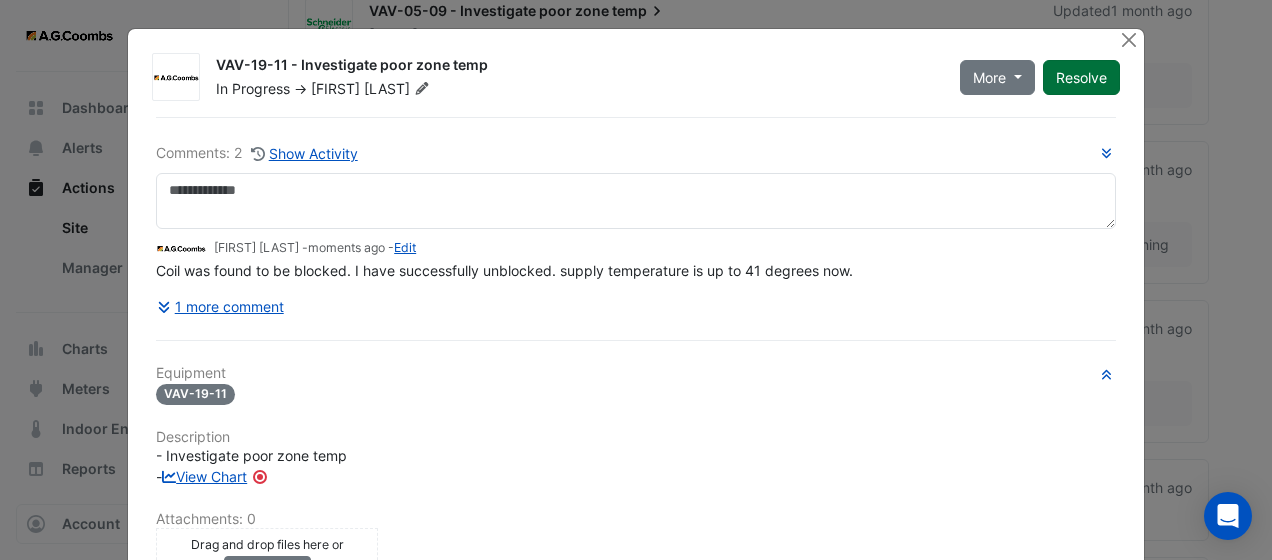 click on "Resolve" 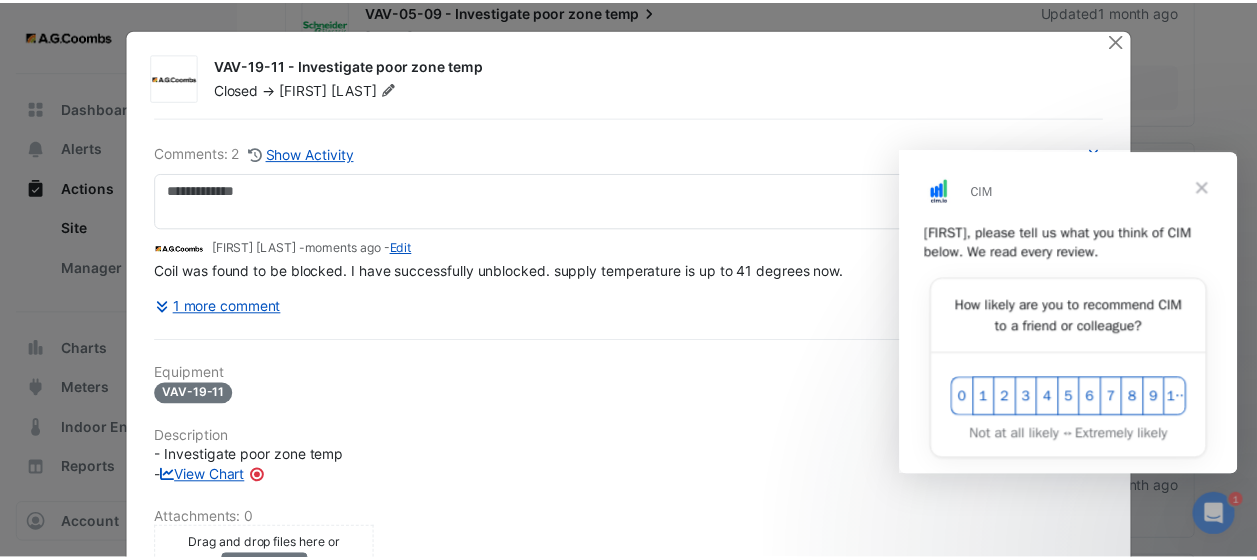 scroll, scrollTop: 0, scrollLeft: 0, axis: both 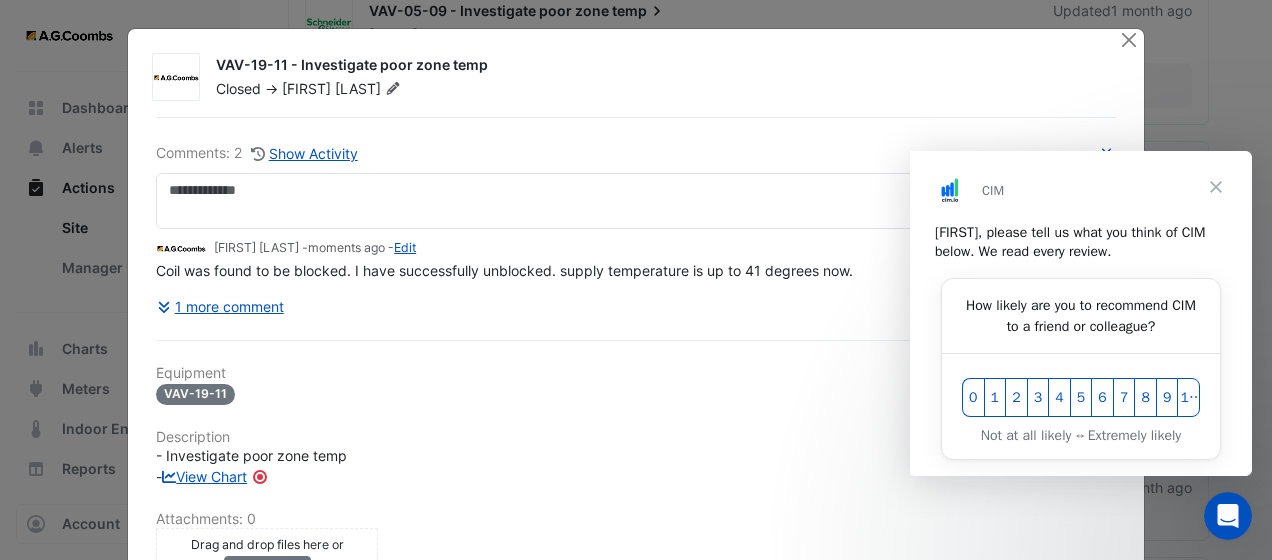 click at bounding box center (1216, 186) 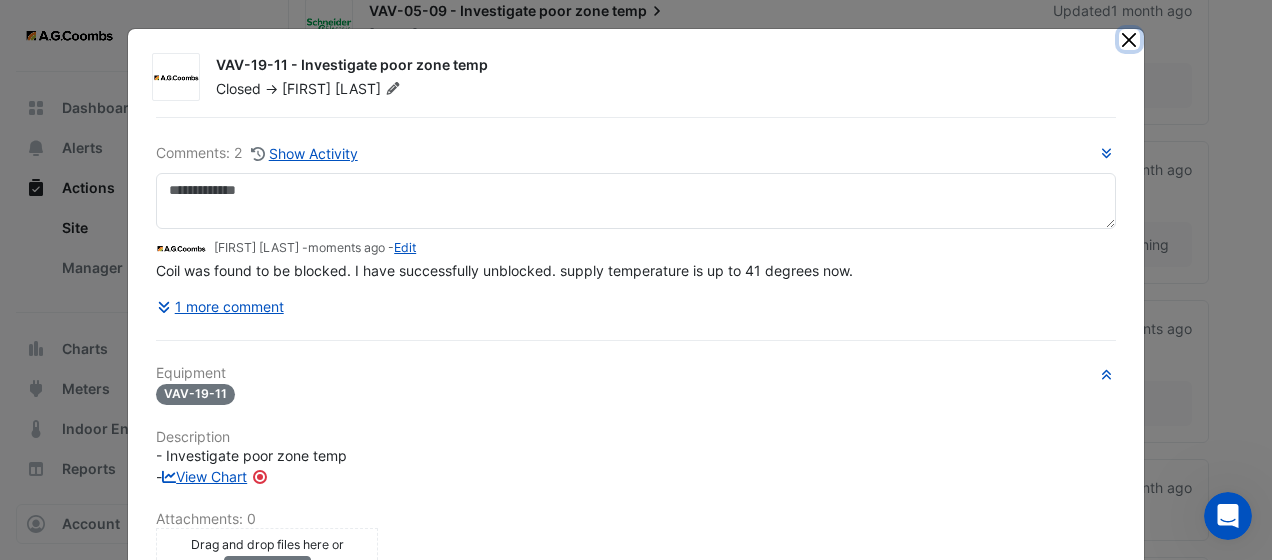 click 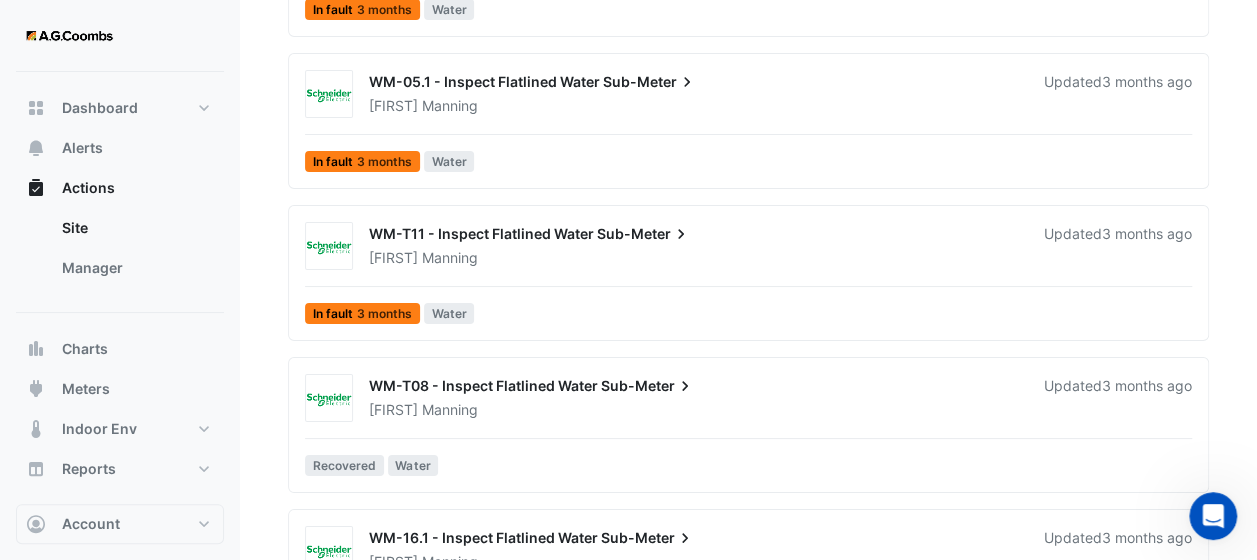 scroll, scrollTop: 3719, scrollLeft: 0, axis: vertical 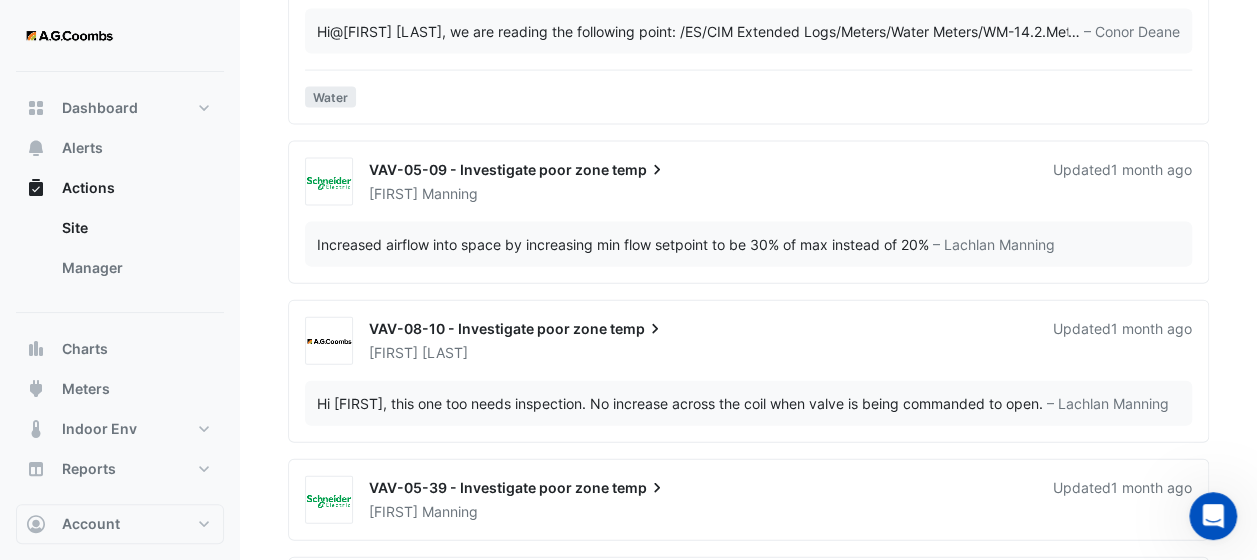 click on "[FIRST]
[LAST]" at bounding box center (699, 353) 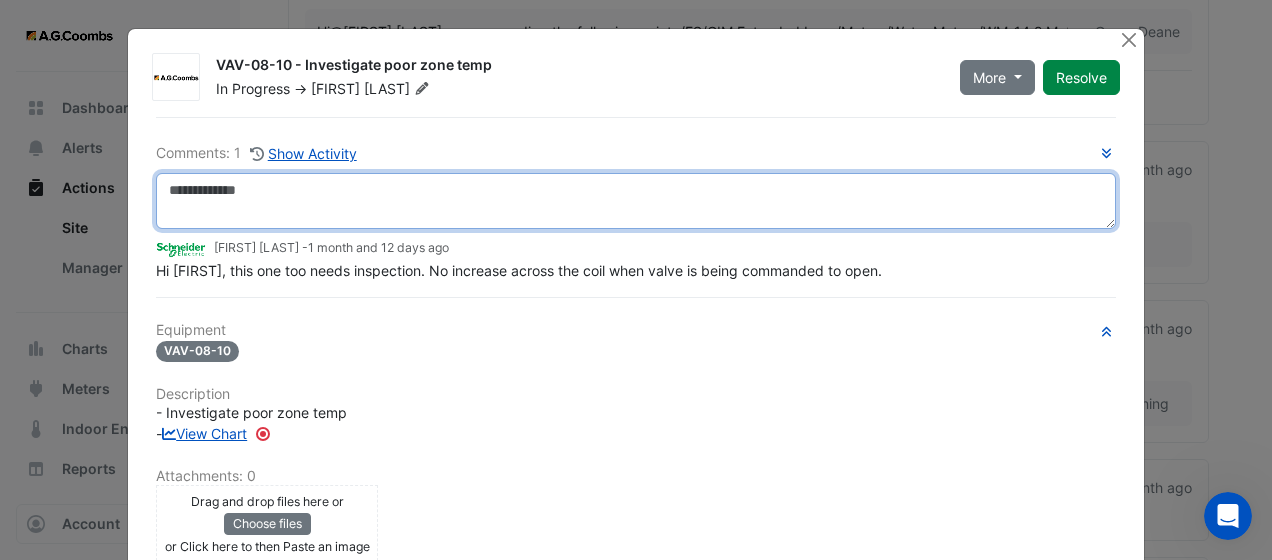 click at bounding box center [636, 201] 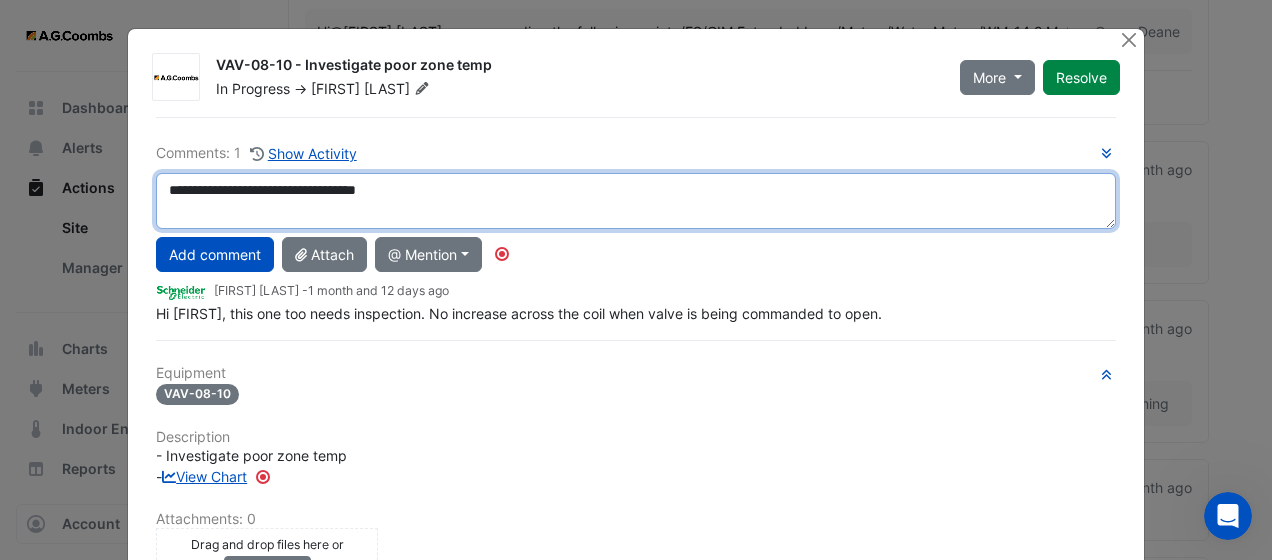 click on "**********" at bounding box center [636, 201] 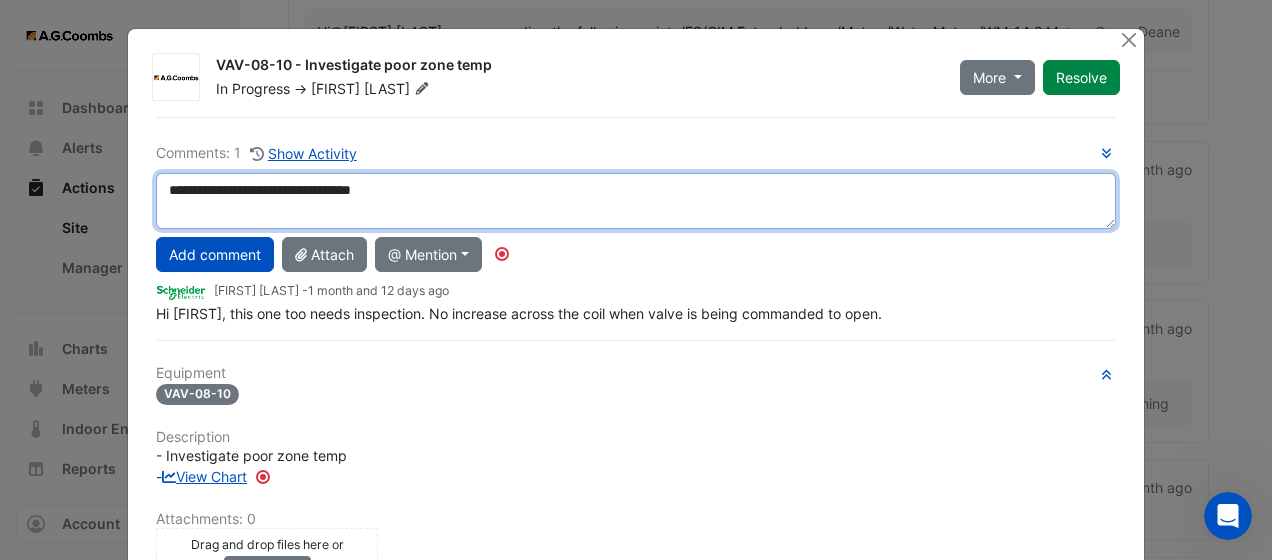 click on "**********" at bounding box center (636, 201) 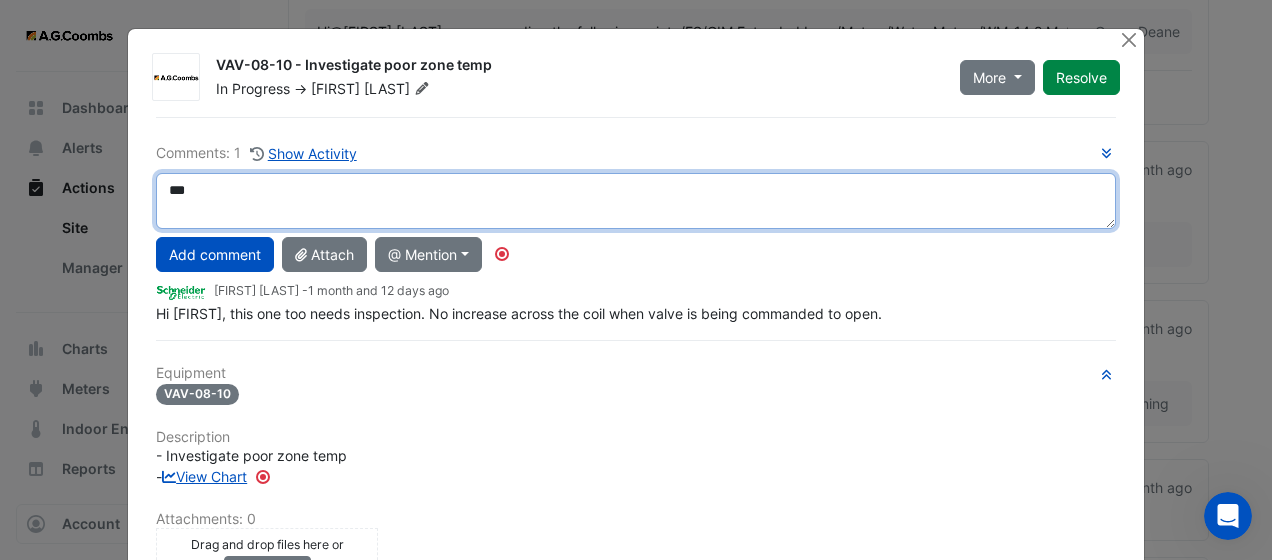 type on "*" 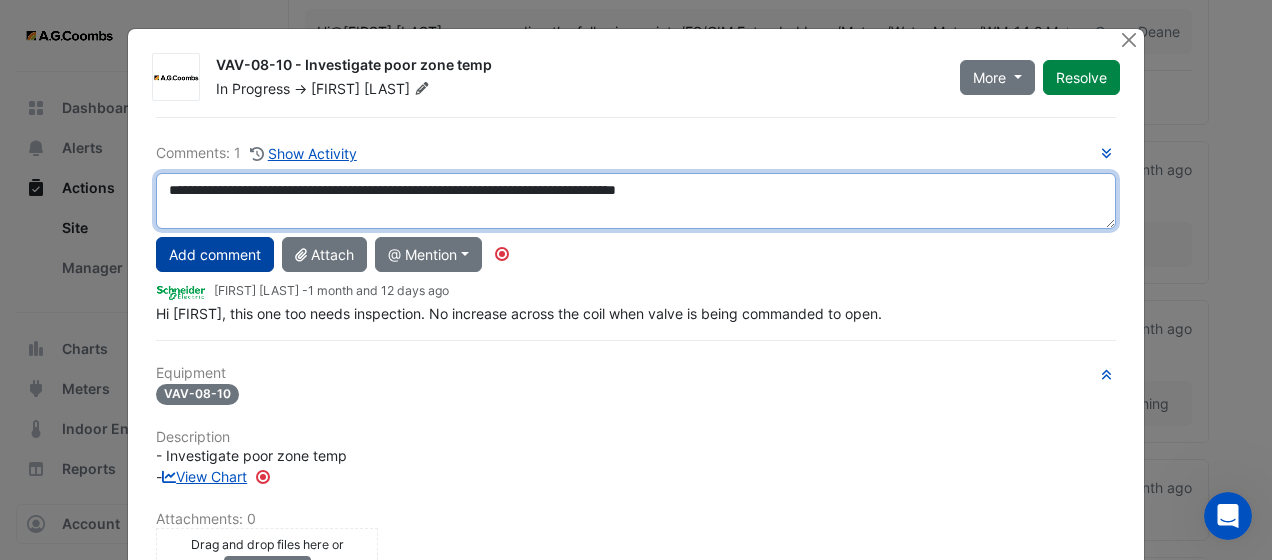 type on "**********" 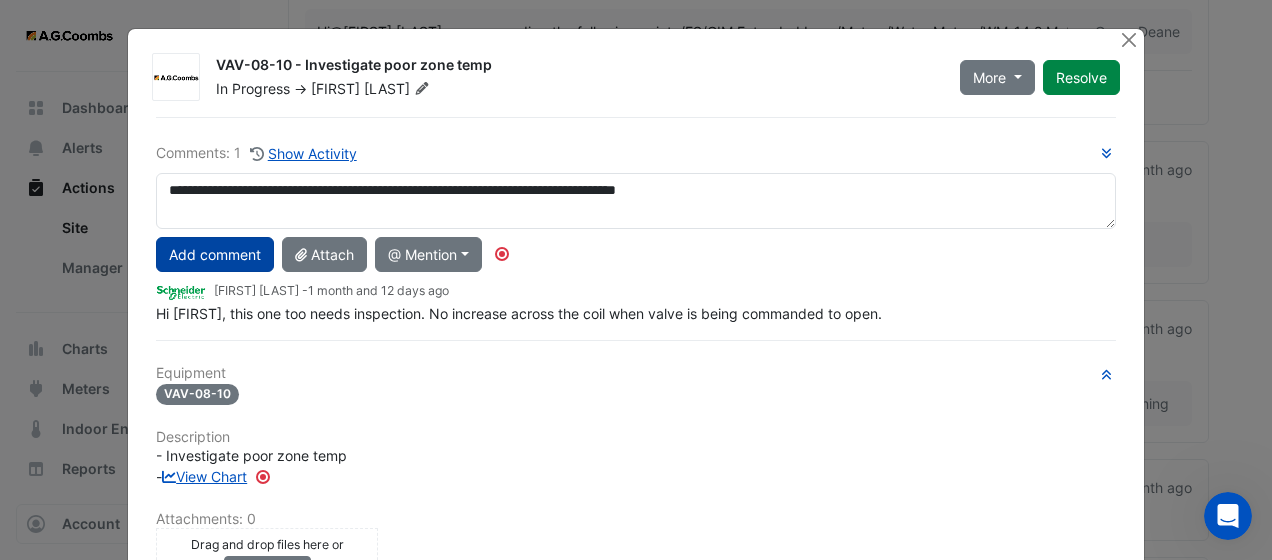 click on "Add comment" 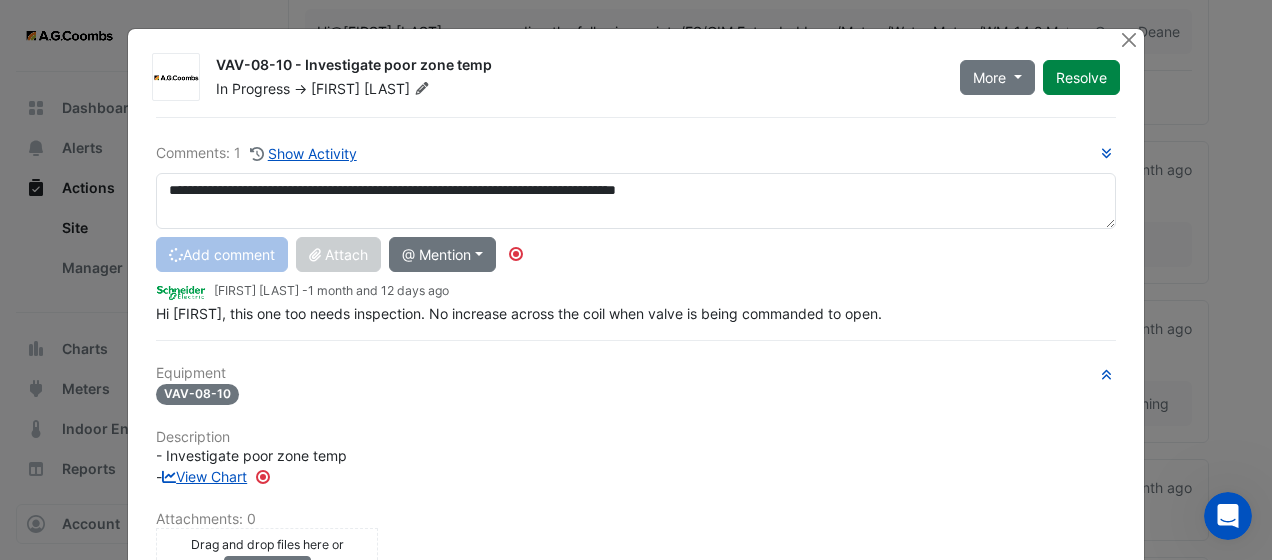 type 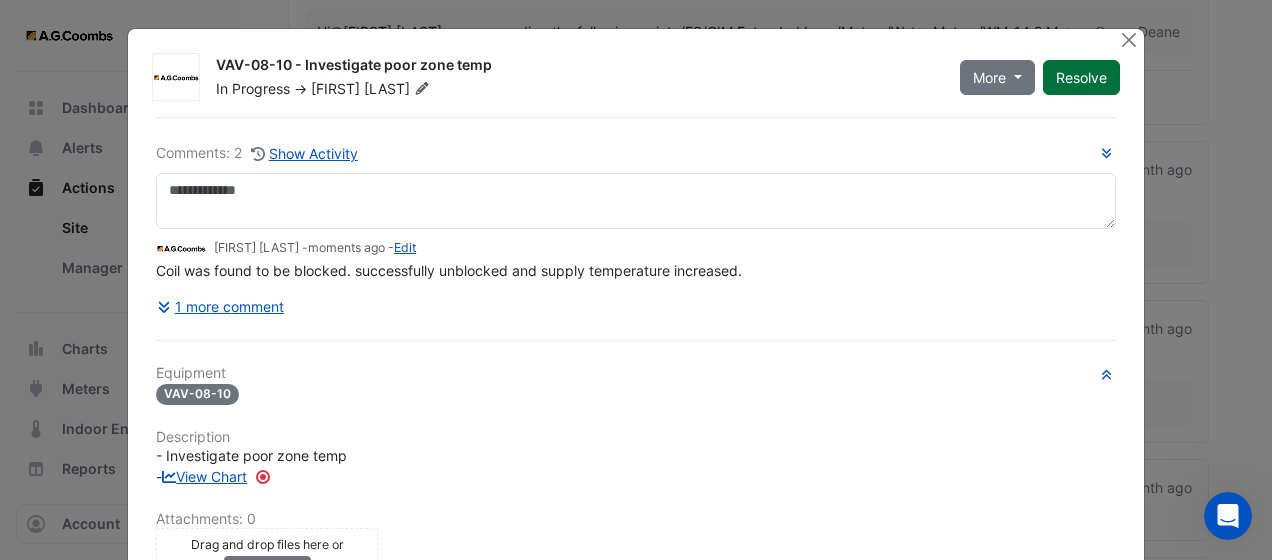 click on "Resolve" 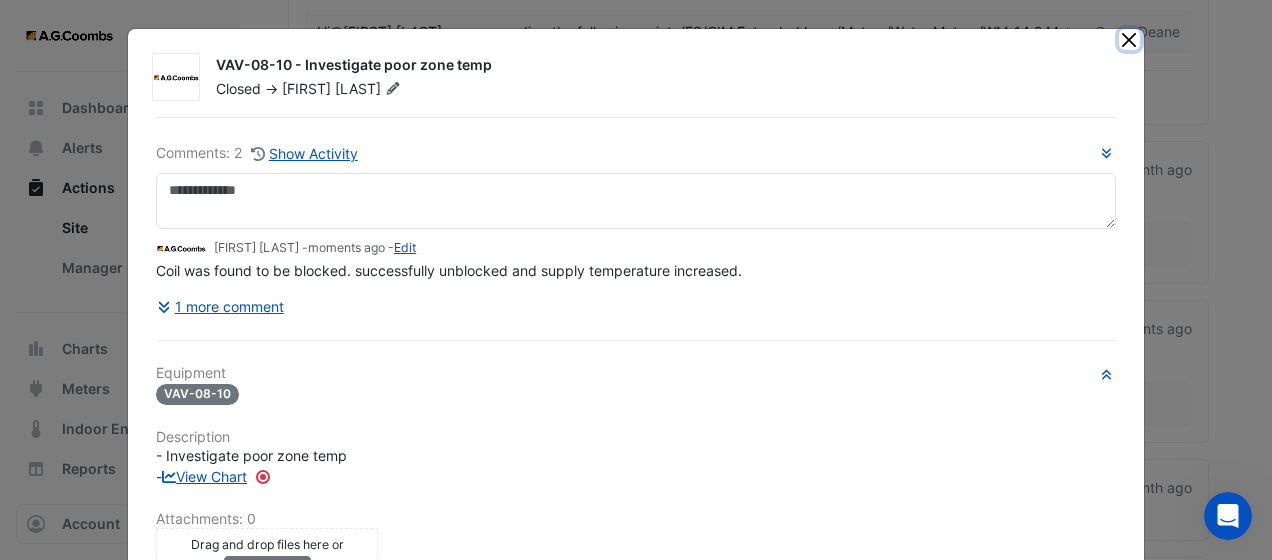 click 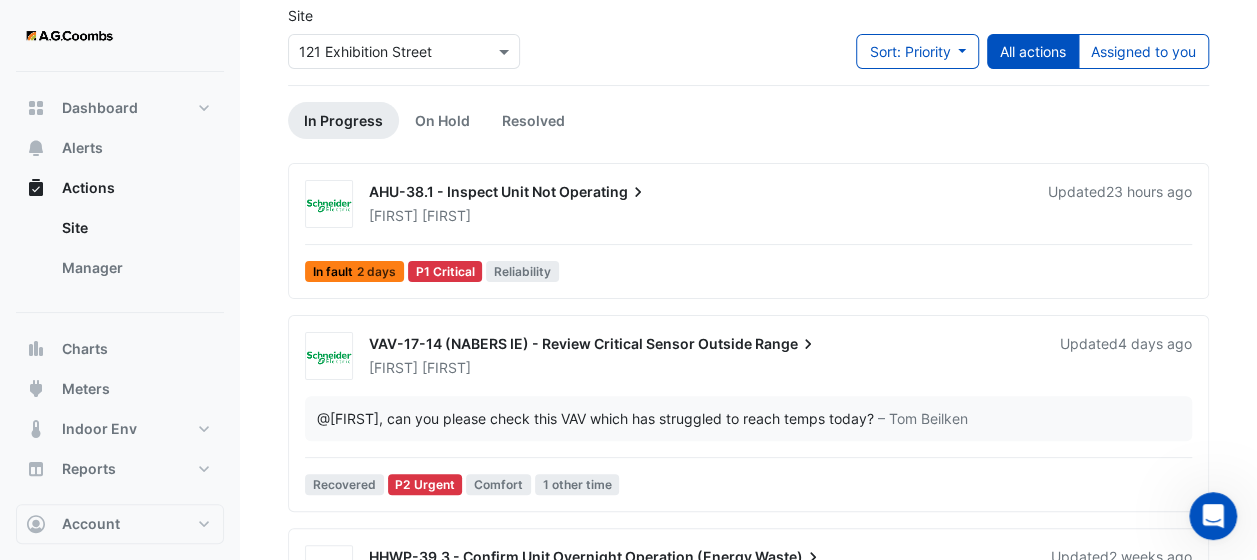 scroll, scrollTop: 106, scrollLeft: 0, axis: vertical 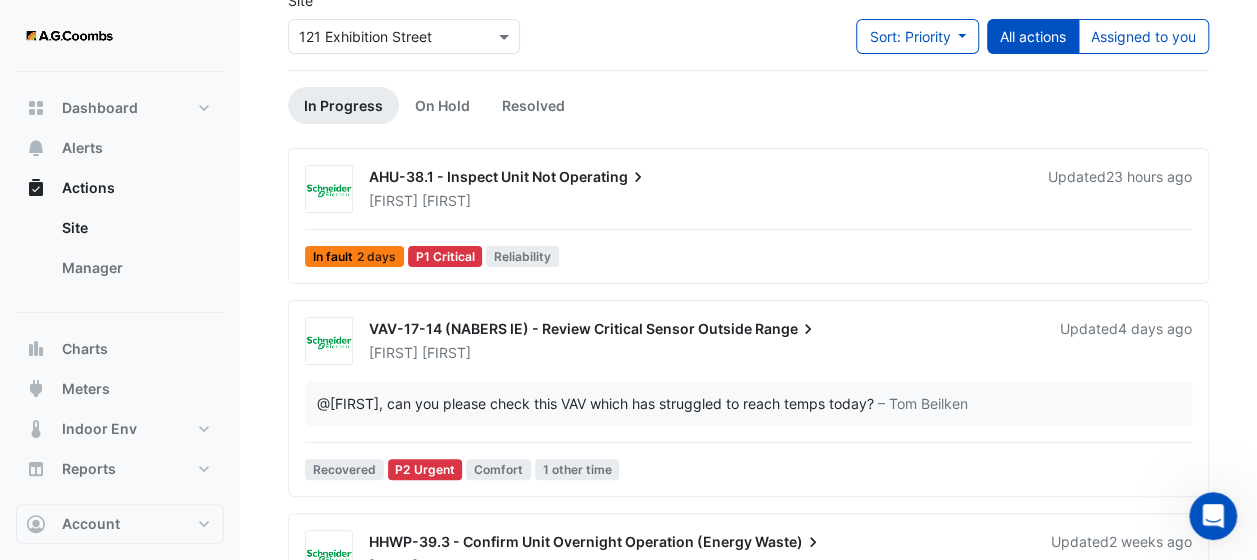 click on "VAV-17-14 (NABERS IE) - Review Critical Sensor Outside Range
[FIRST]
[LAST]
Updated
4 days ago
@[FIRST], can you please check this VAV which has struggled to reach temps today?
– [FIRST] [LAST]" at bounding box center [748, 402] 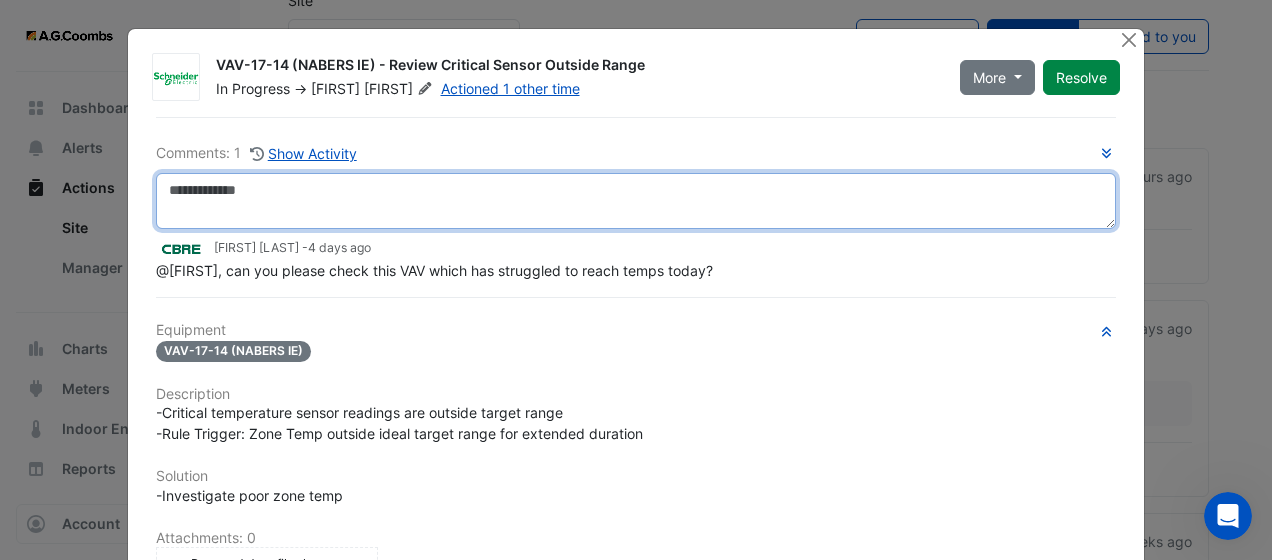 click at bounding box center [636, 201] 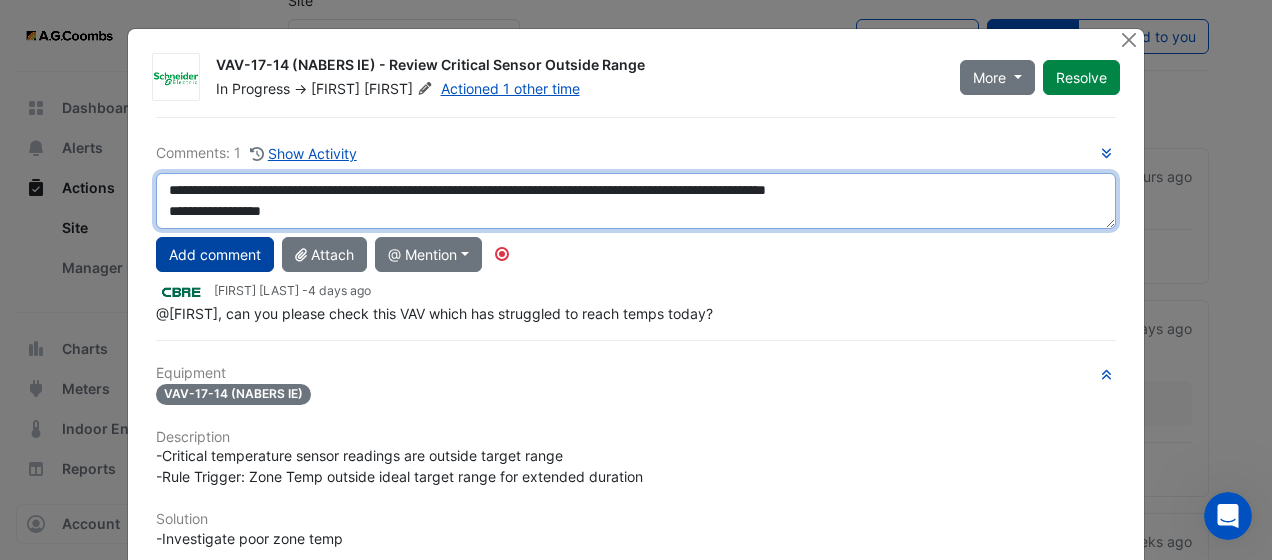 type on "**********" 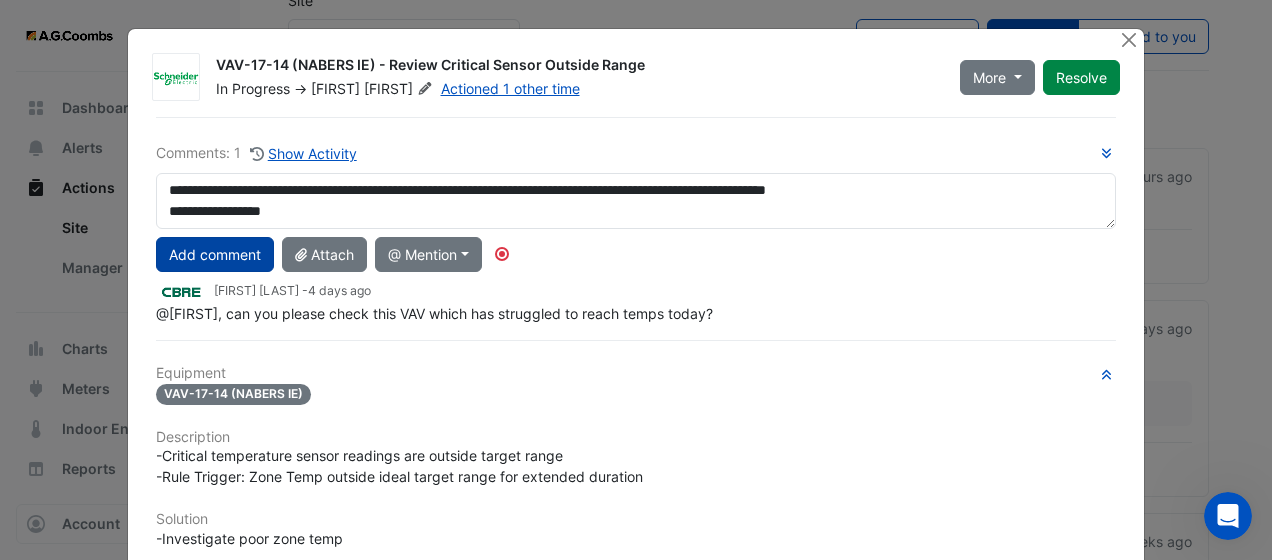 click on "Add comment" 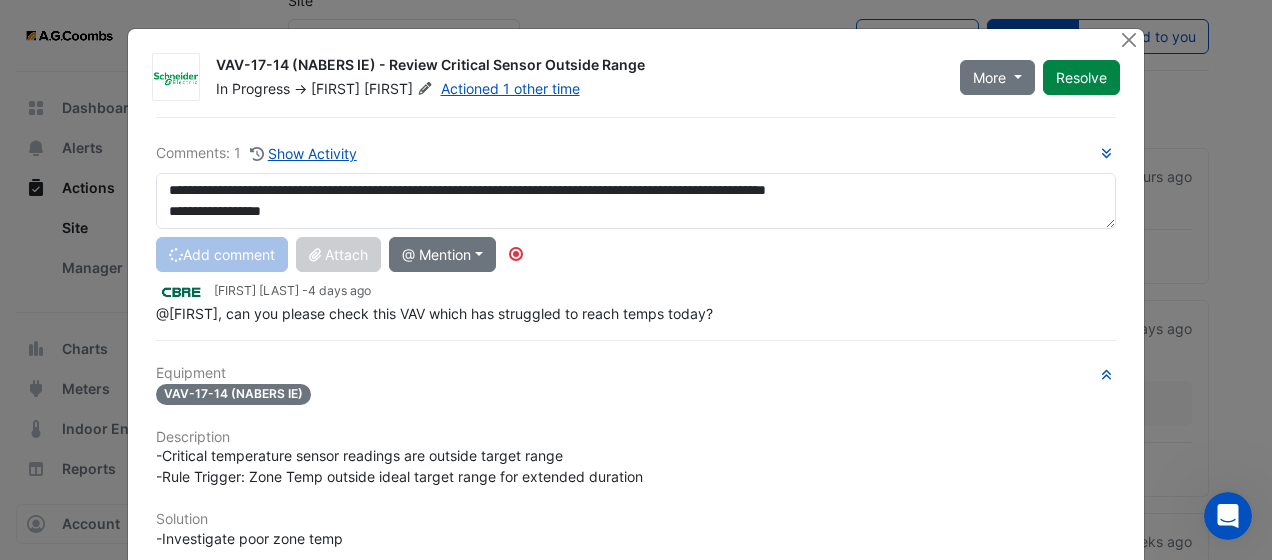 type 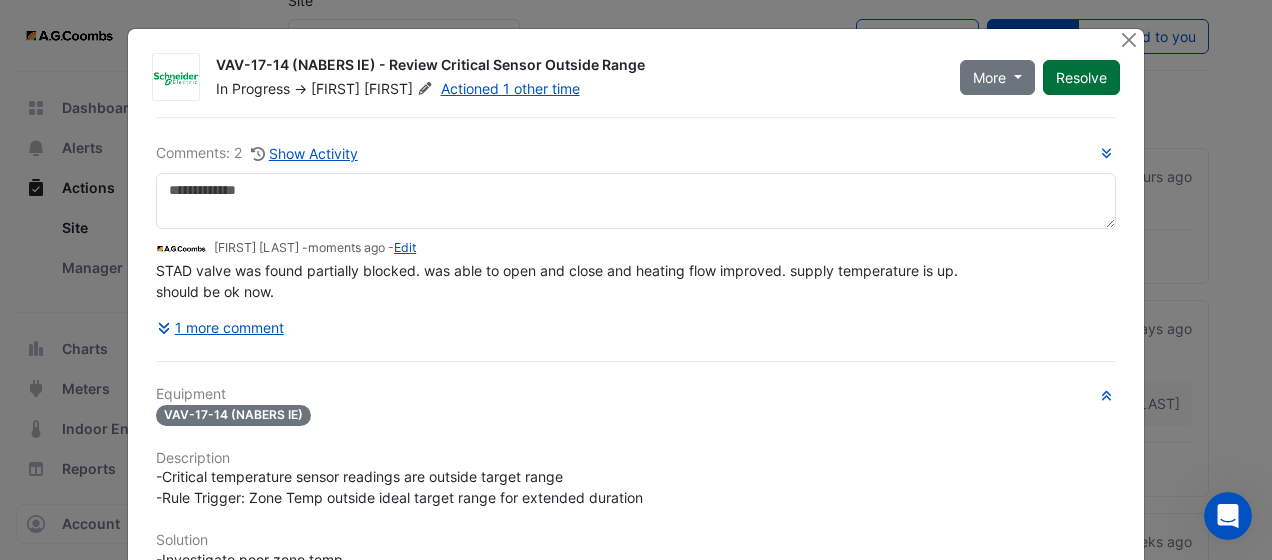 click on "Resolve" 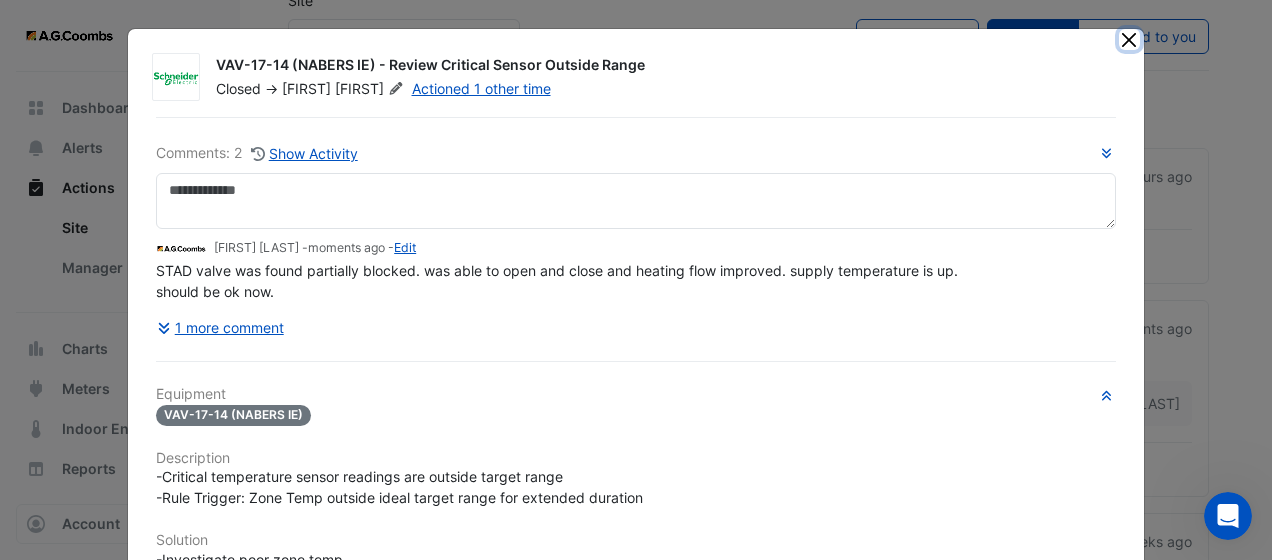 click 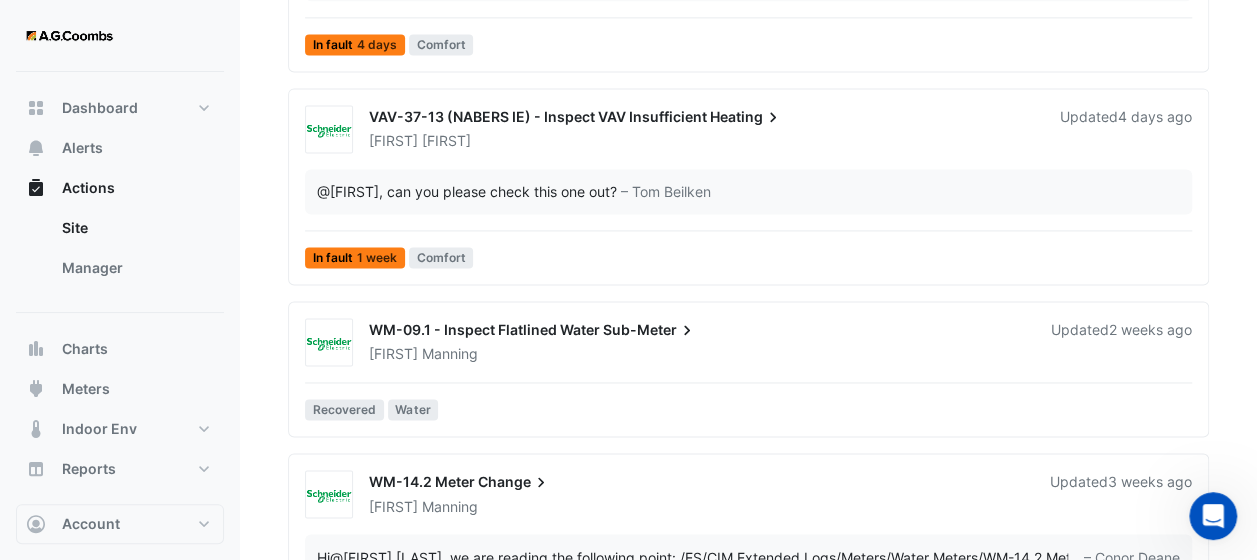 scroll, scrollTop: 1453, scrollLeft: 0, axis: vertical 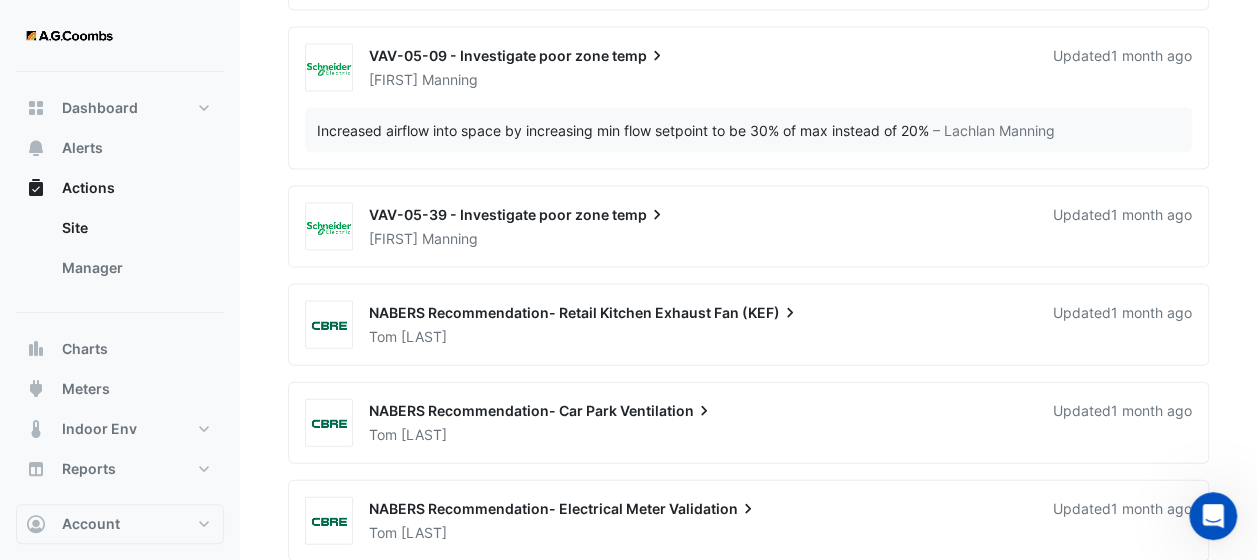 click on "Site
Select a Site × 121 Exhibition Street
Sort: Priority
Priority
Updated
All actions
Assigned to you
In Progress
On Hold
Resolved
VAV-37-13 (NABERS IE) - Inspect VAV Insufficient
Heating
[FIRST]" 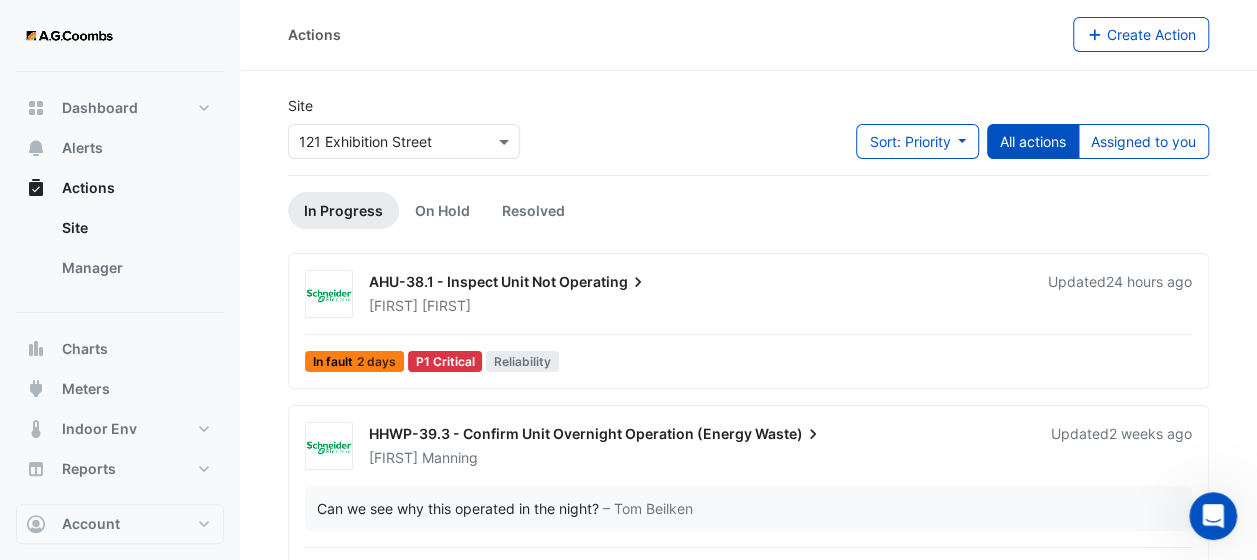 scroll, scrollTop: 0, scrollLeft: 0, axis: both 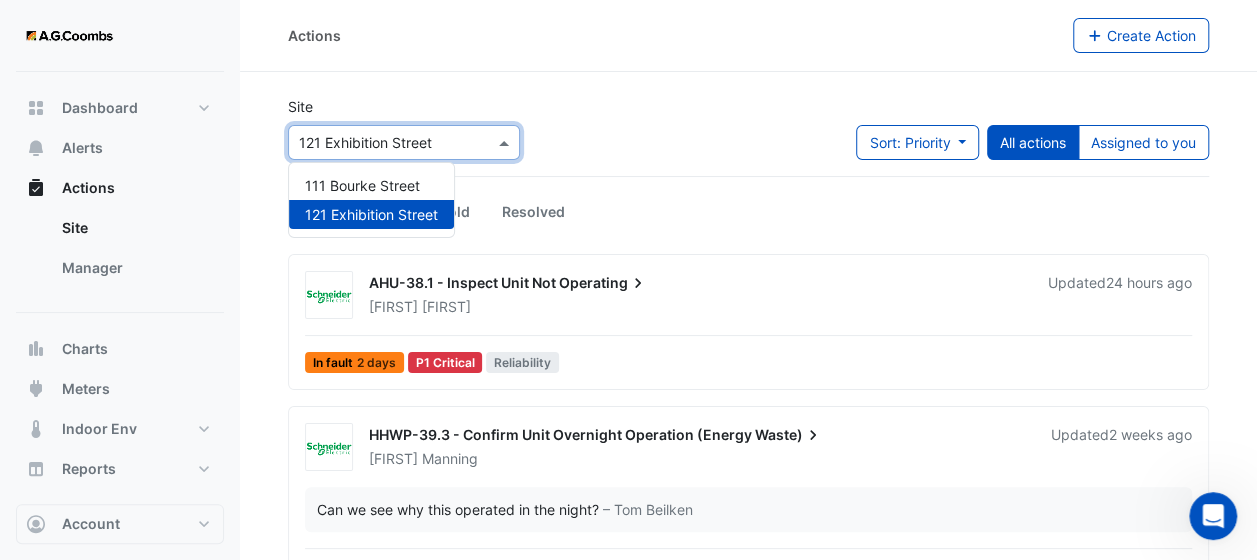click at bounding box center [384, 143] 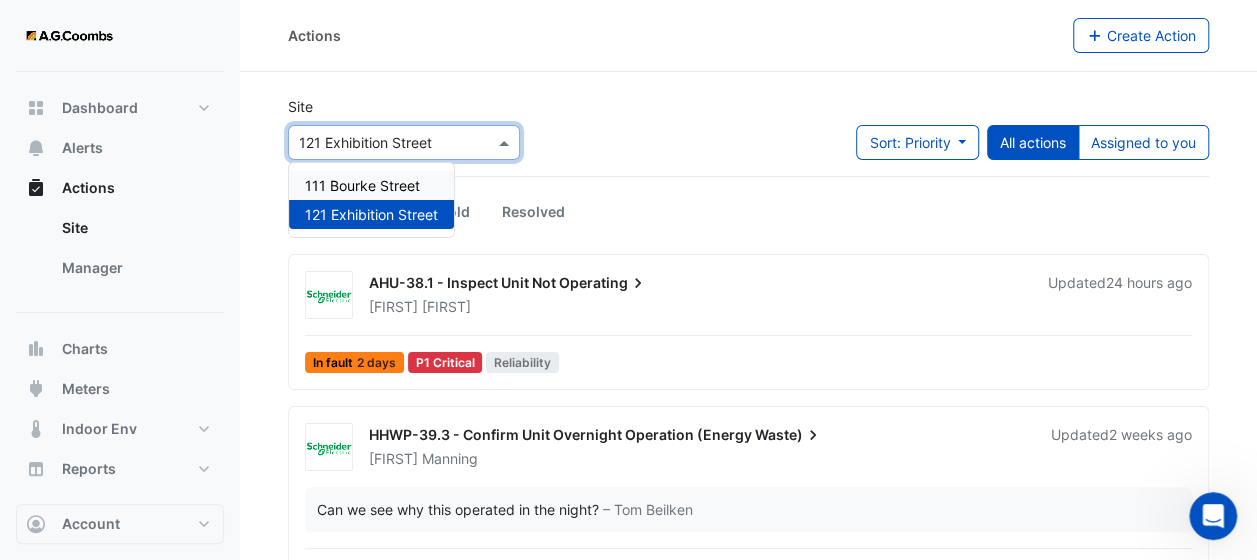 click on "111 Bourke Street" at bounding box center [362, 185] 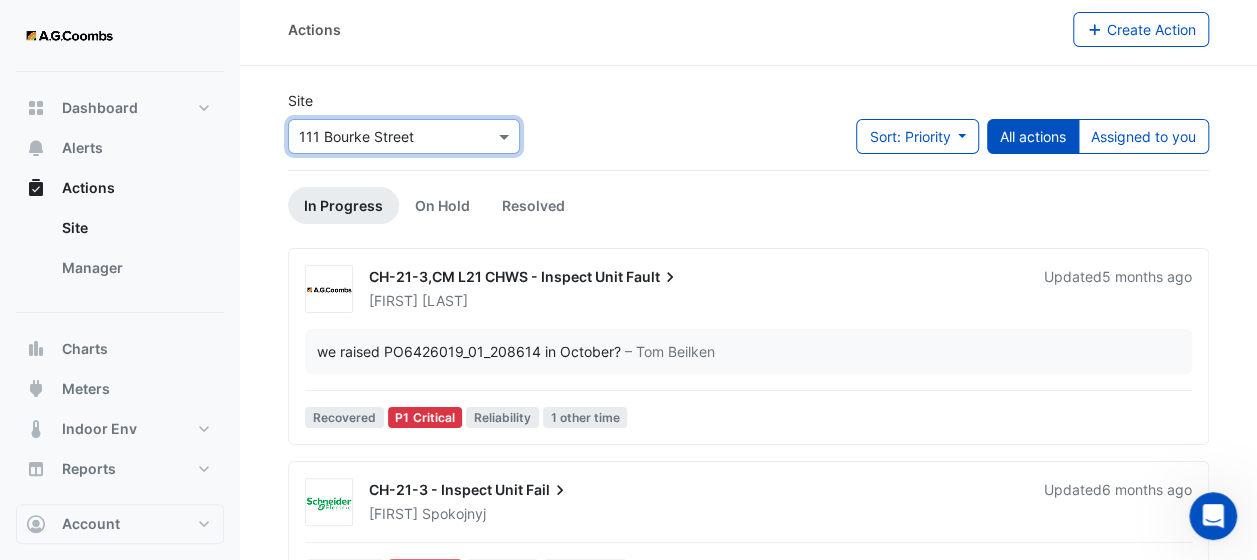 scroll, scrollTop: 0, scrollLeft: 0, axis: both 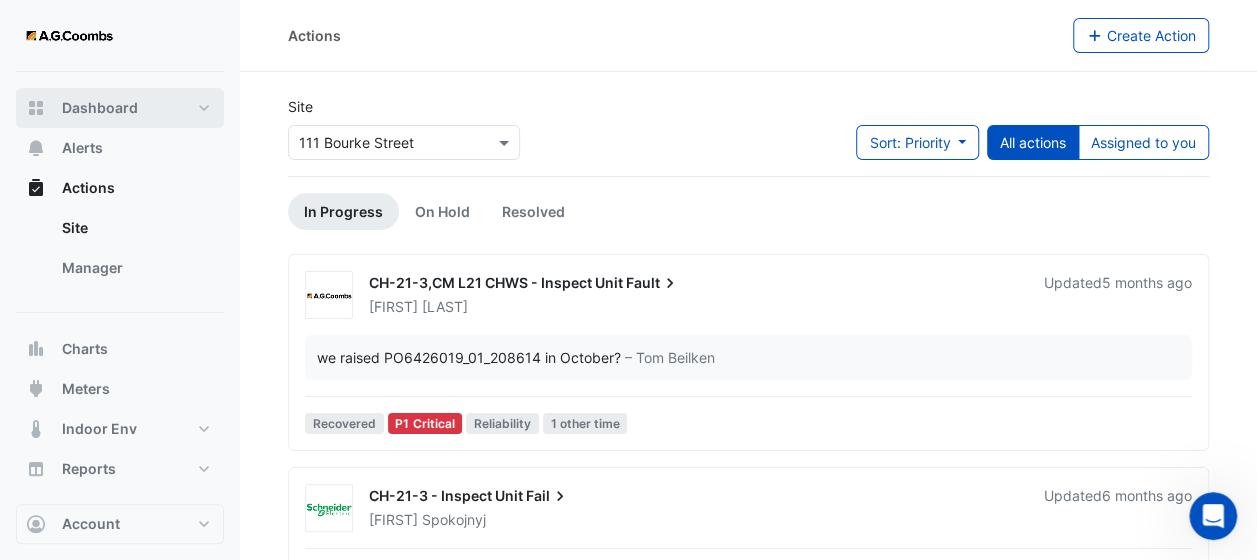 click on "Dashboard" at bounding box center (120, 108) 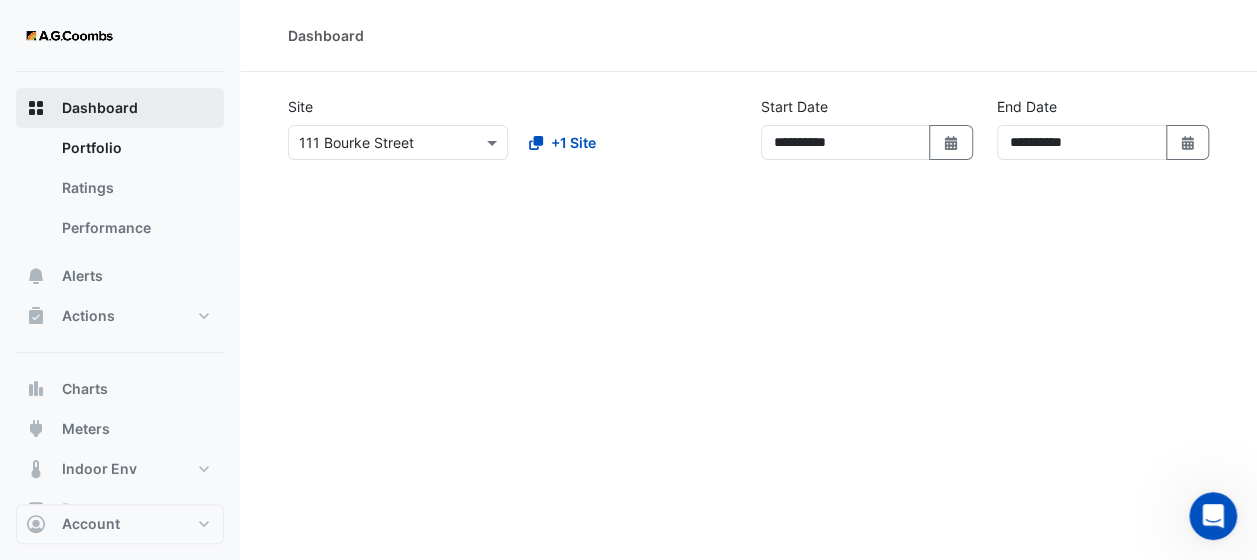 click on "Dashboard" at bounding box center (120, 108) 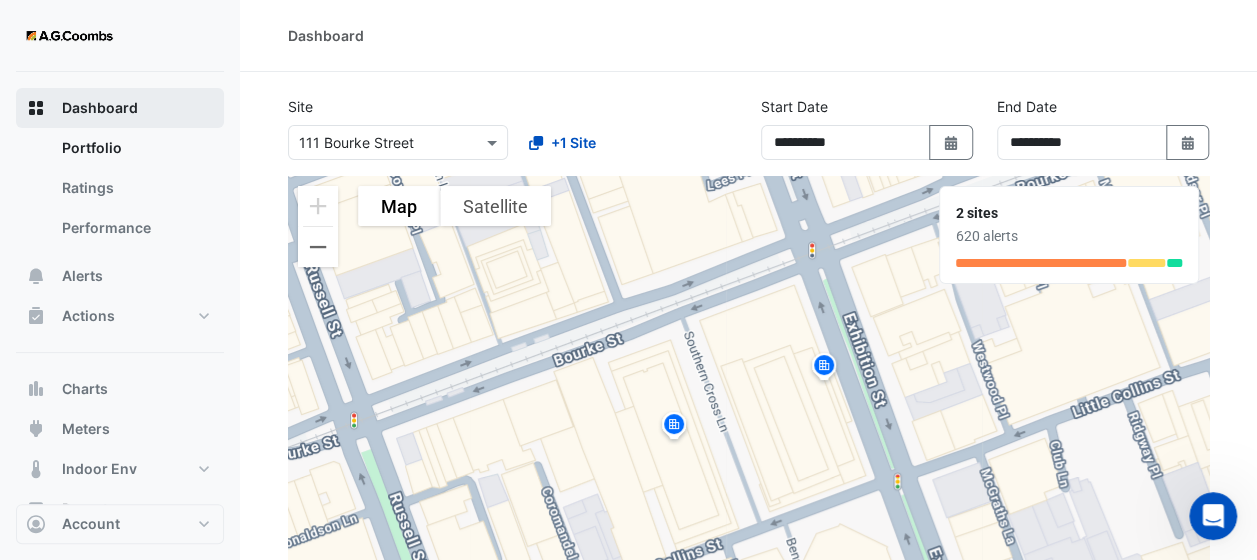 click on "Dashboard" at bounding box center [100, 108] 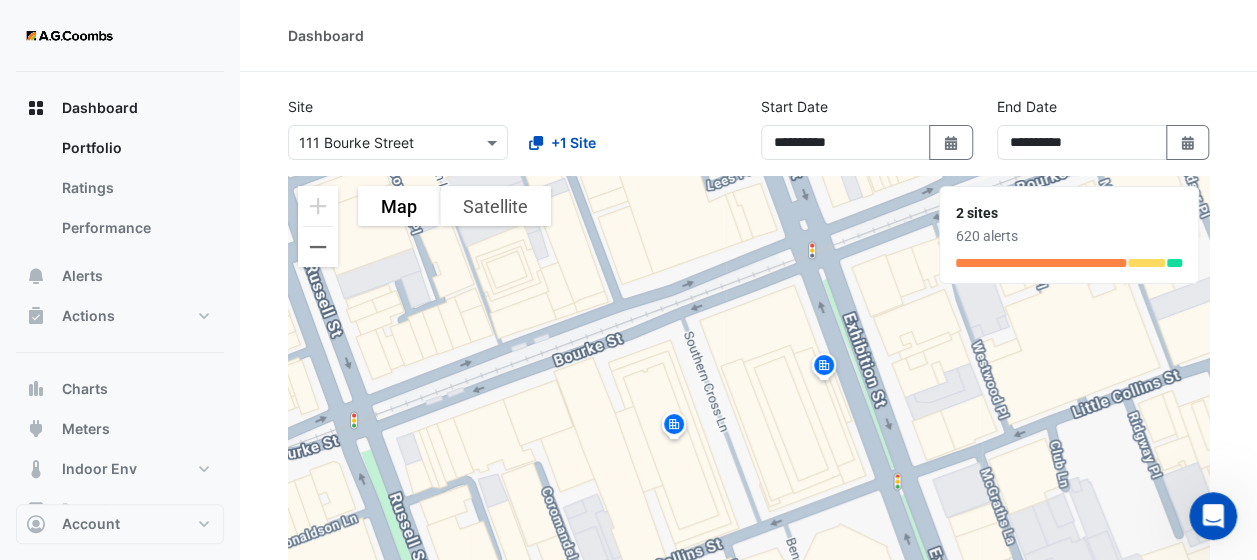 click at bounding box center (69, 36) 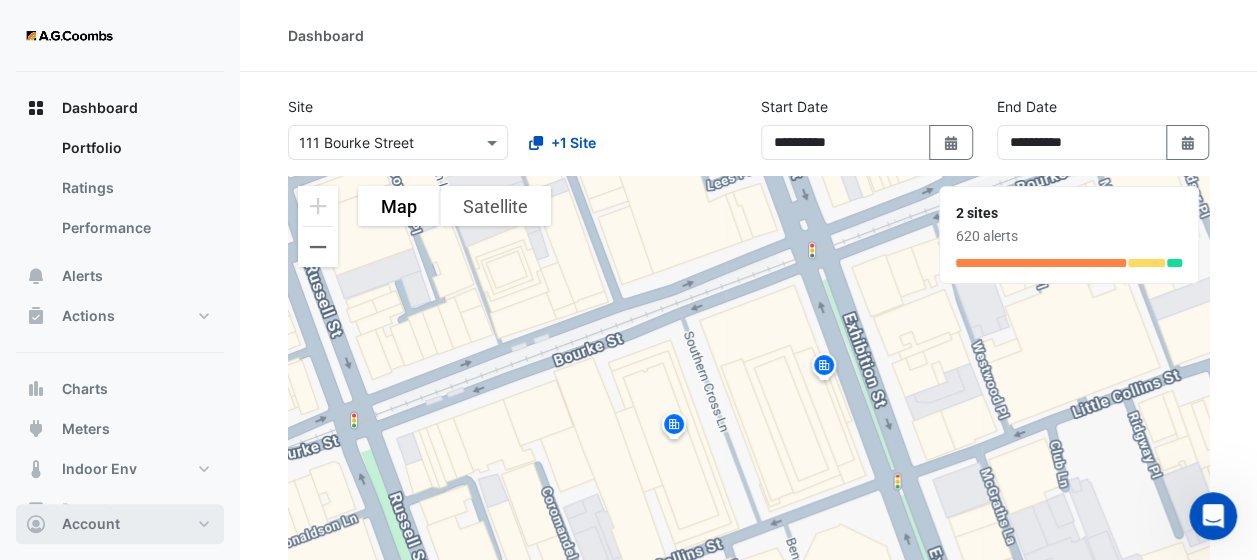 click on "Account" at bounding box center (120, 524) 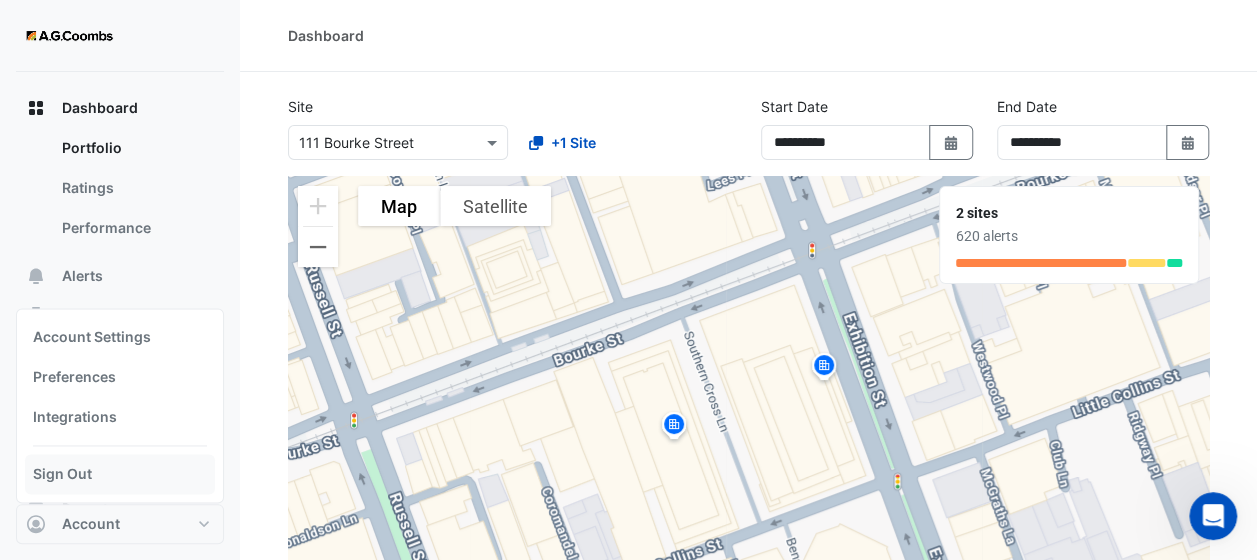 click on "Sign Out" at bounding box center (120, 474) 